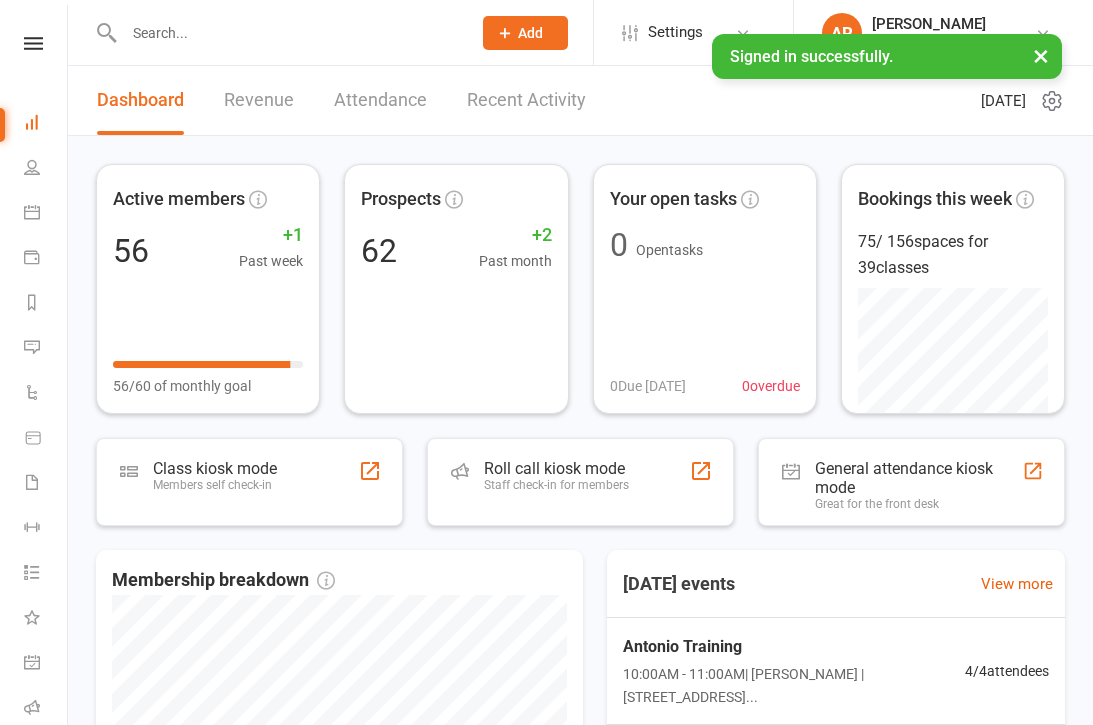 scroll, scrollTop: 0, scrollLeft: 0, axis: both 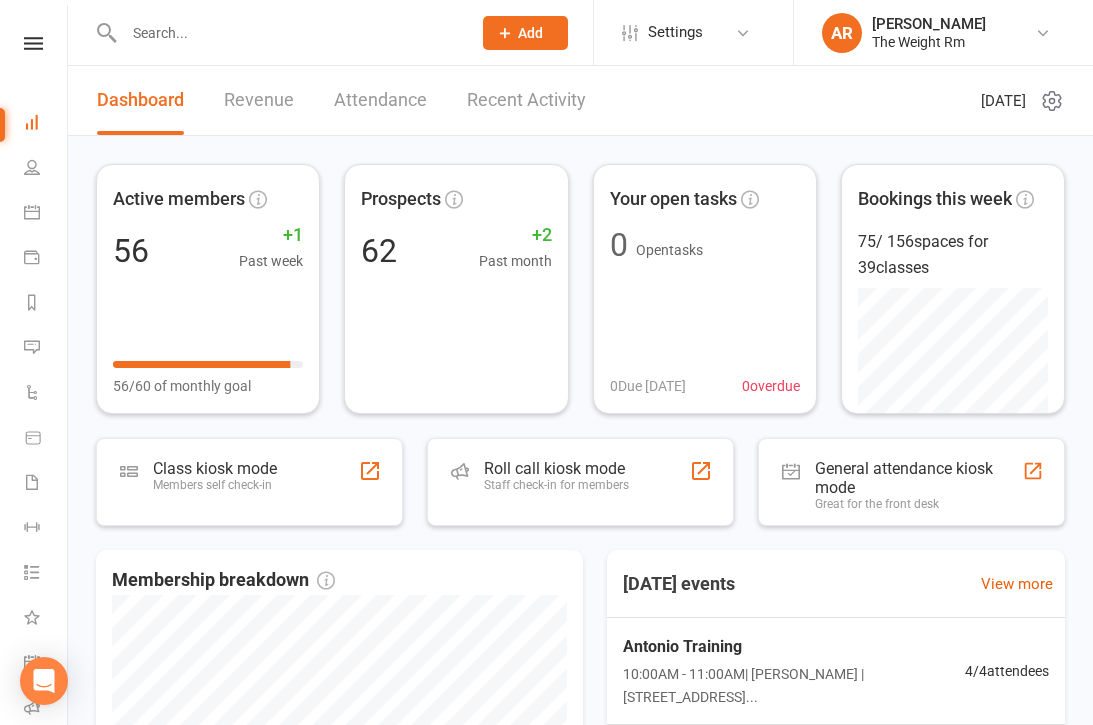 click on "Revenue" at bounding box center [259, 100] 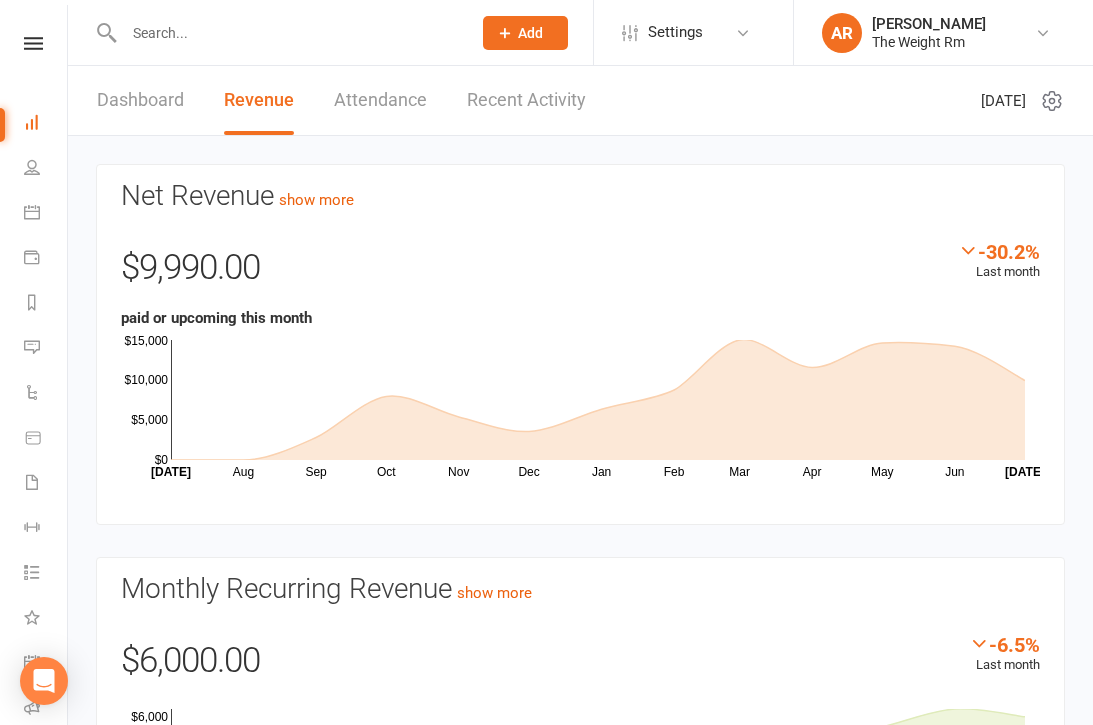 click on "Recent Activity" at bounding box center (526, 100) 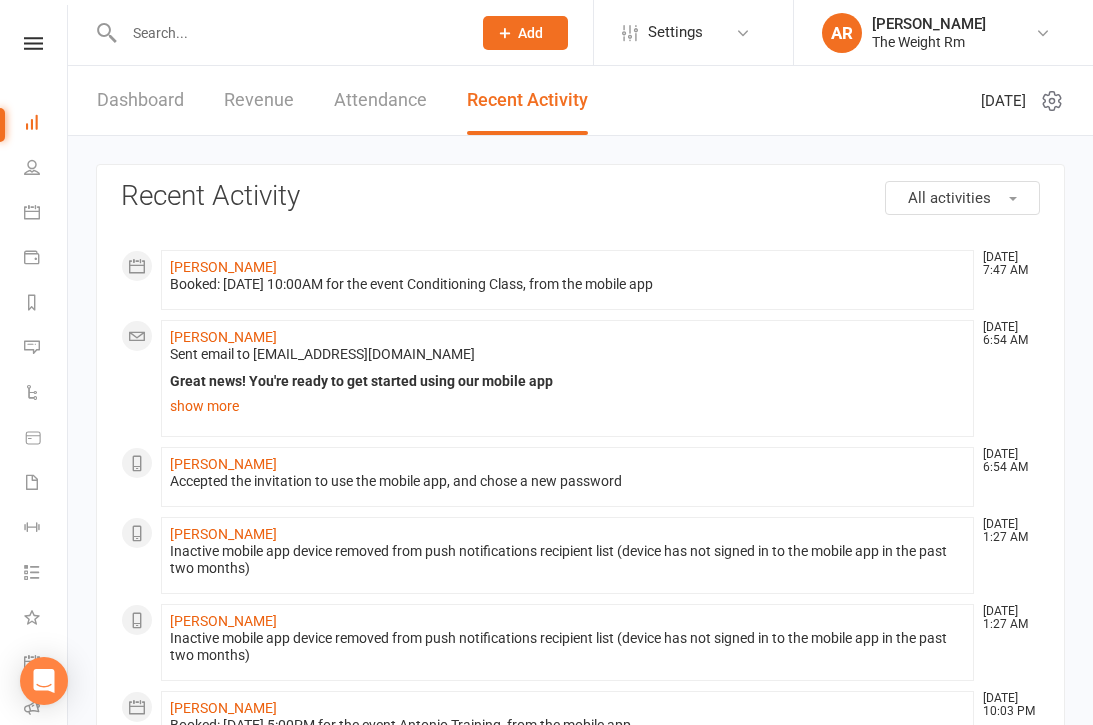 click on "Calendar" at bounding box center (46, 214) 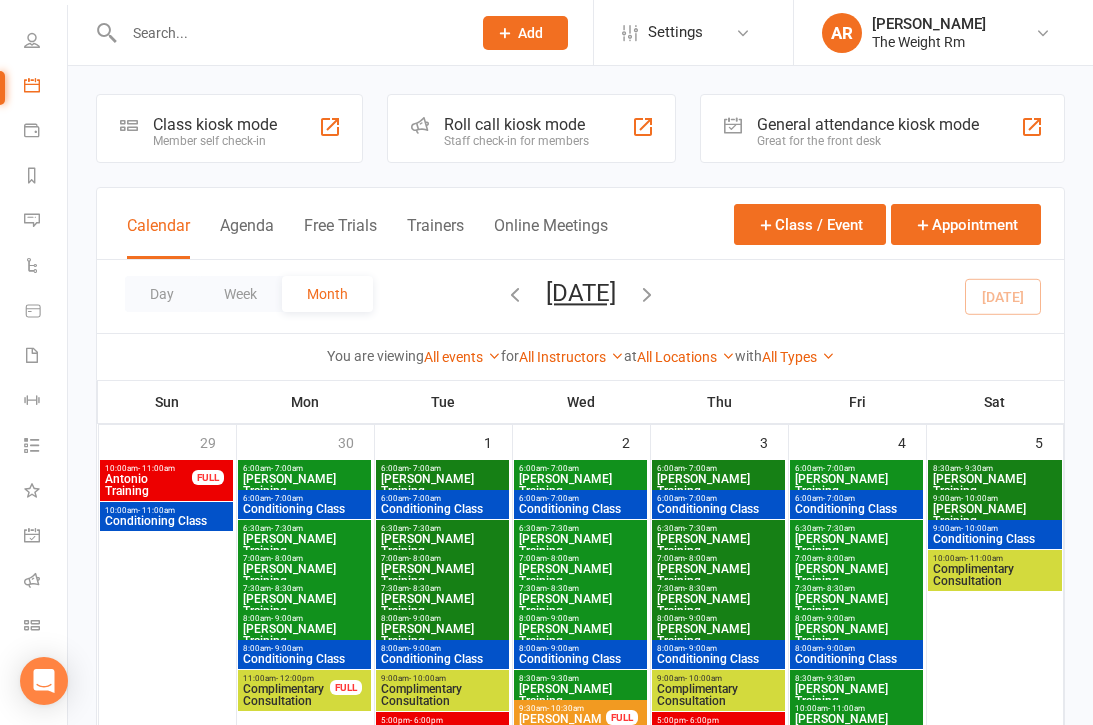scroll, scrollTop: 127, scrollLeft: 0, axis: vertical 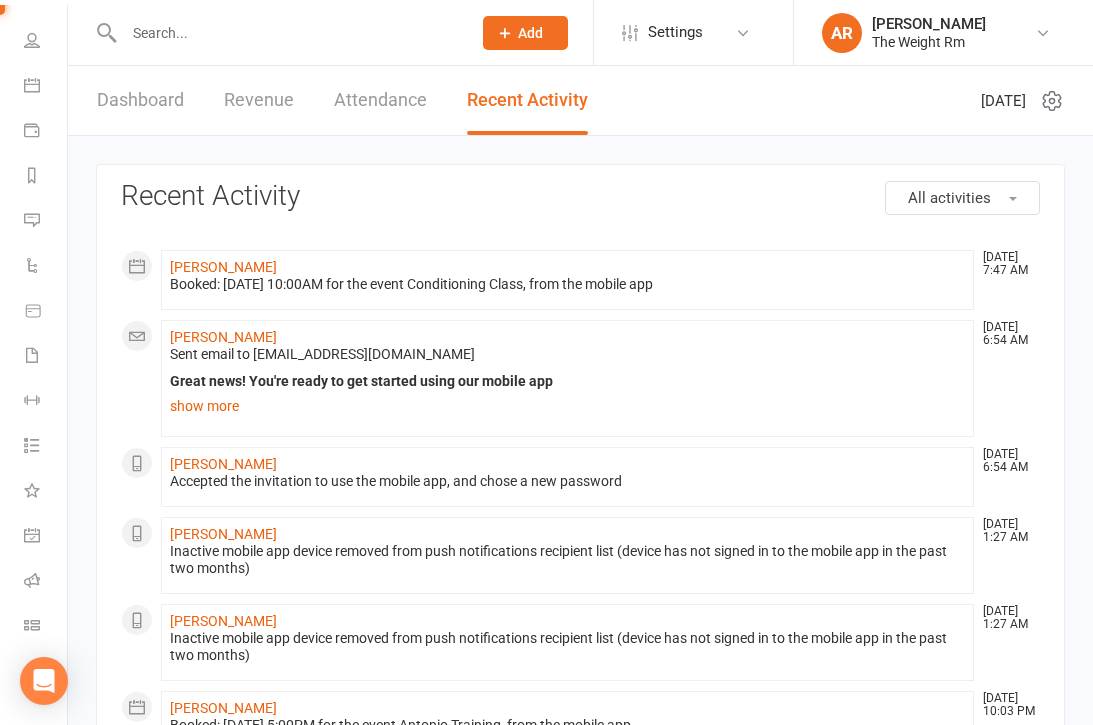 click on "General attendance" at bounding box center [46, 537] 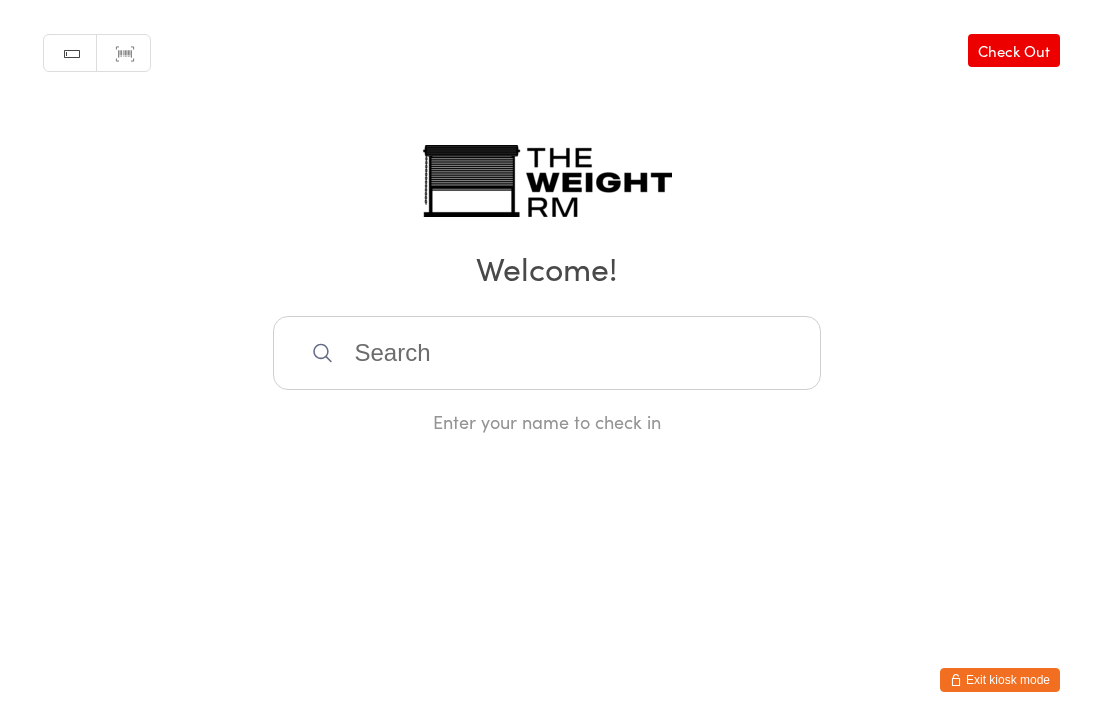scroll, scrollTop: 0, scrollLeft: 0, axis: both 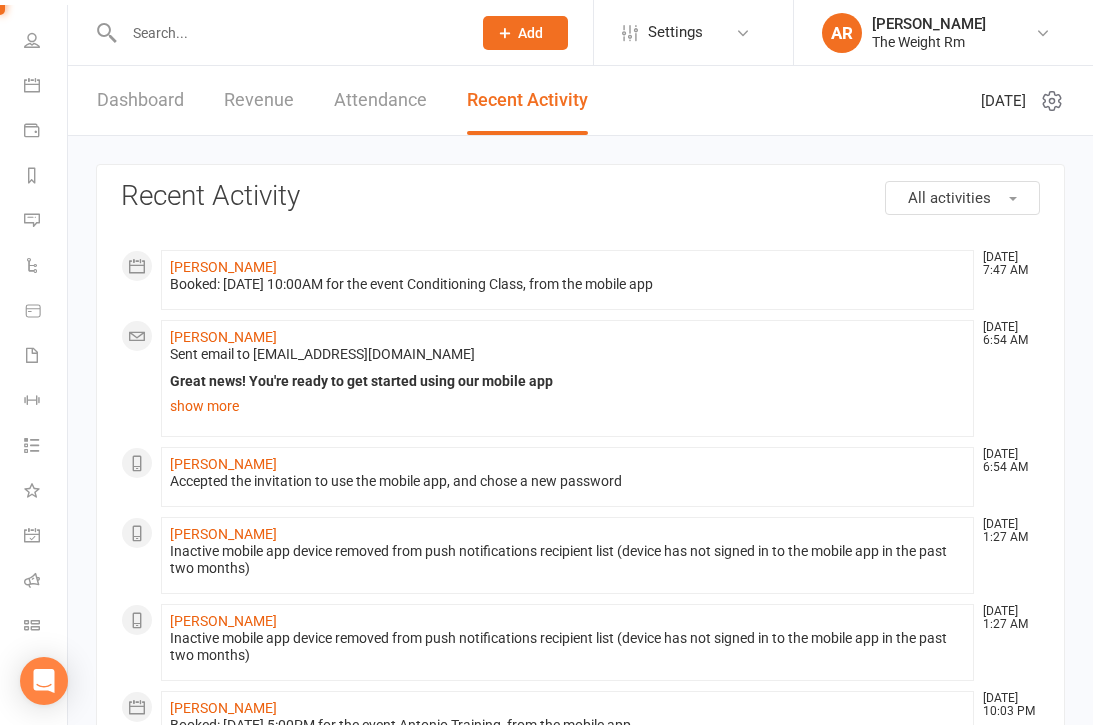 click on "General attendance" at bounding box center (46, 537) 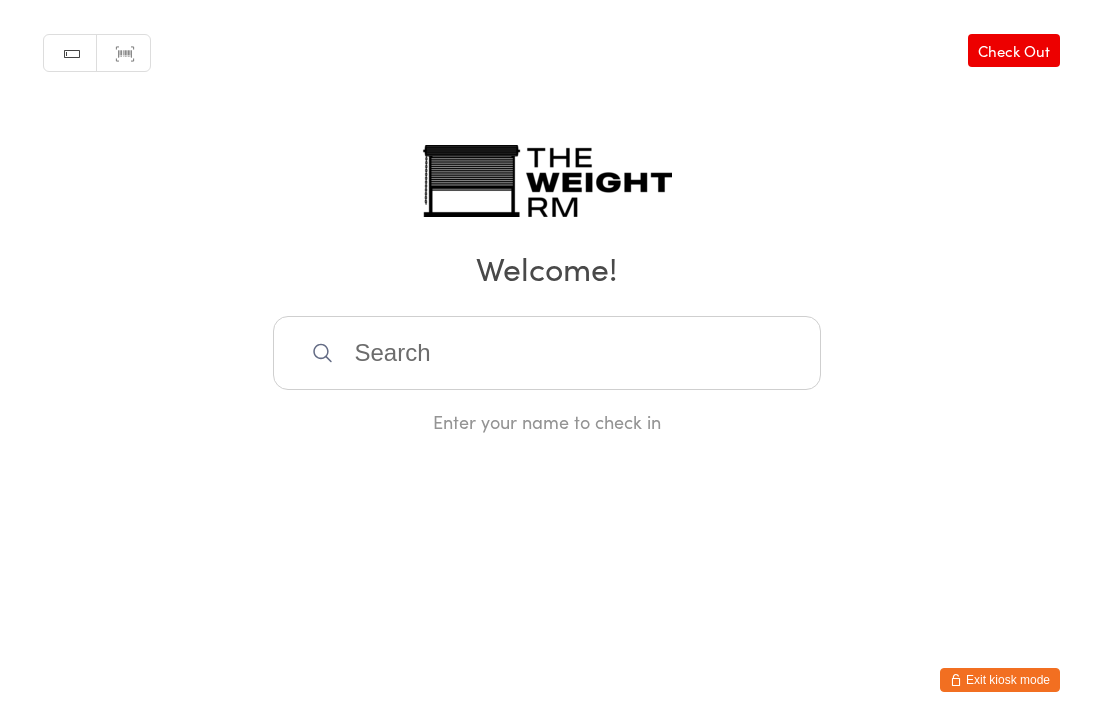 scroll, scrollTop: 0, scrollLeft: 0, axis: both 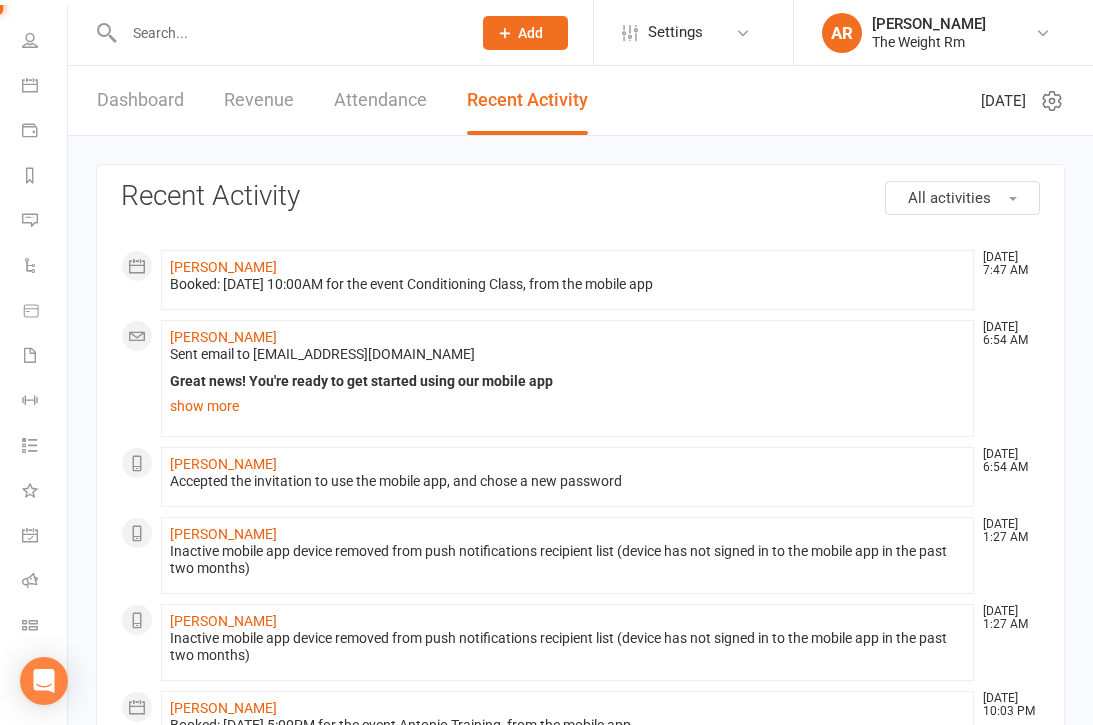 click at bounding box center (30, 40) 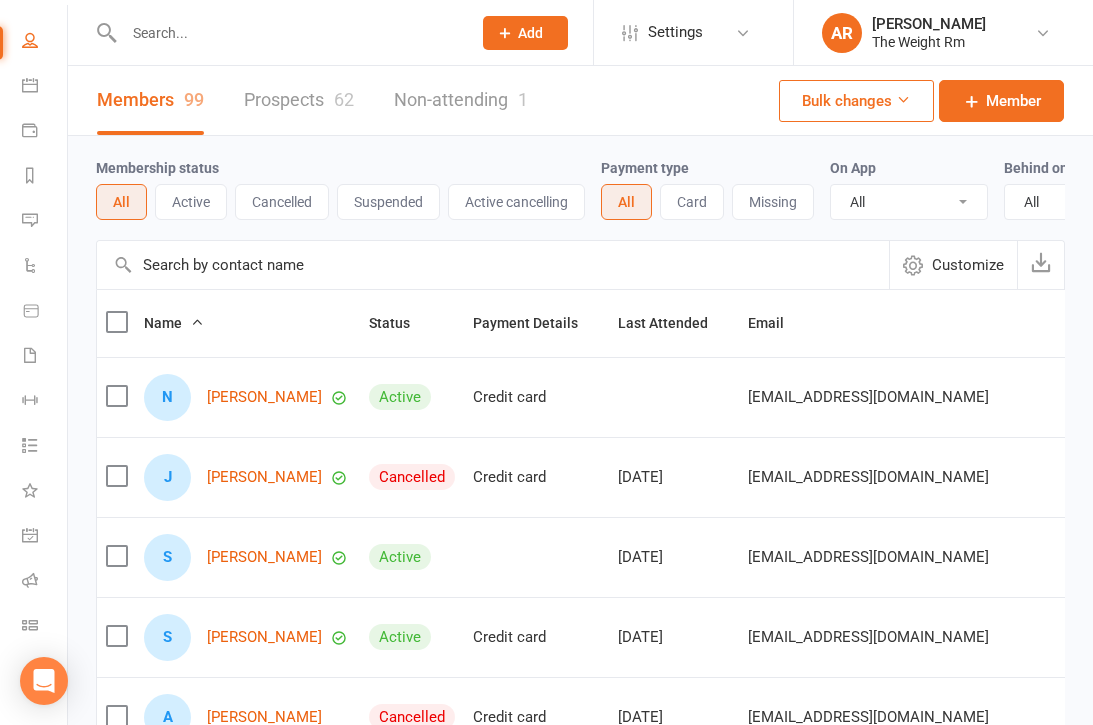 click 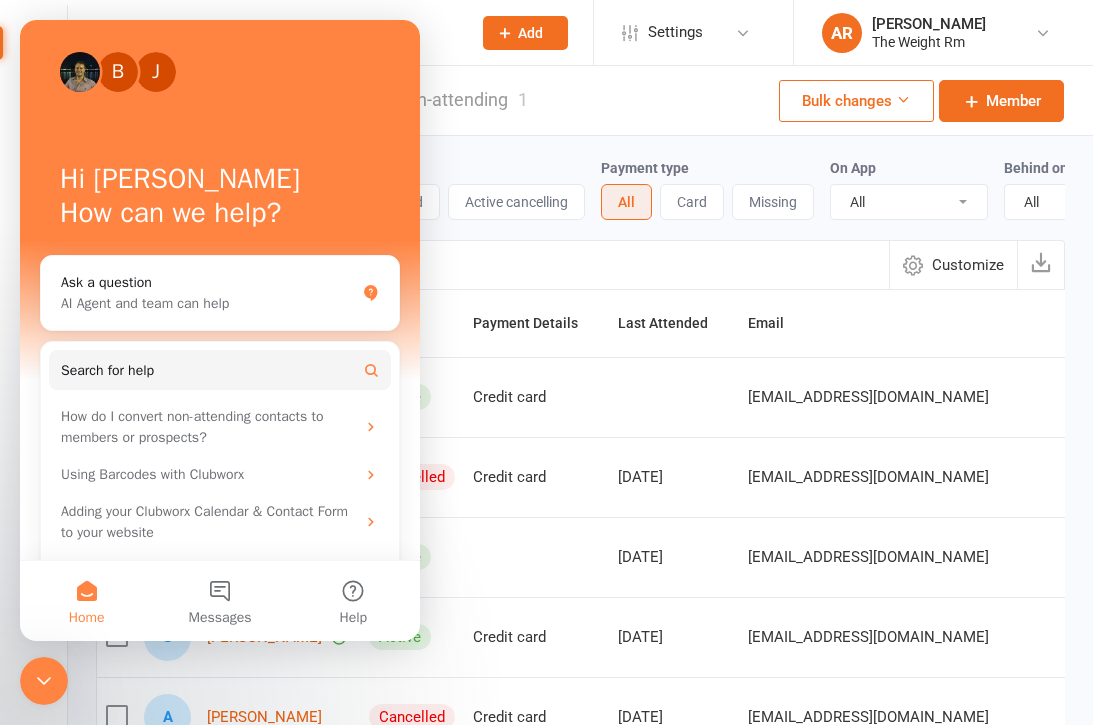 scroll, scrollTop: 0, scrollLeft: 0, axis: both 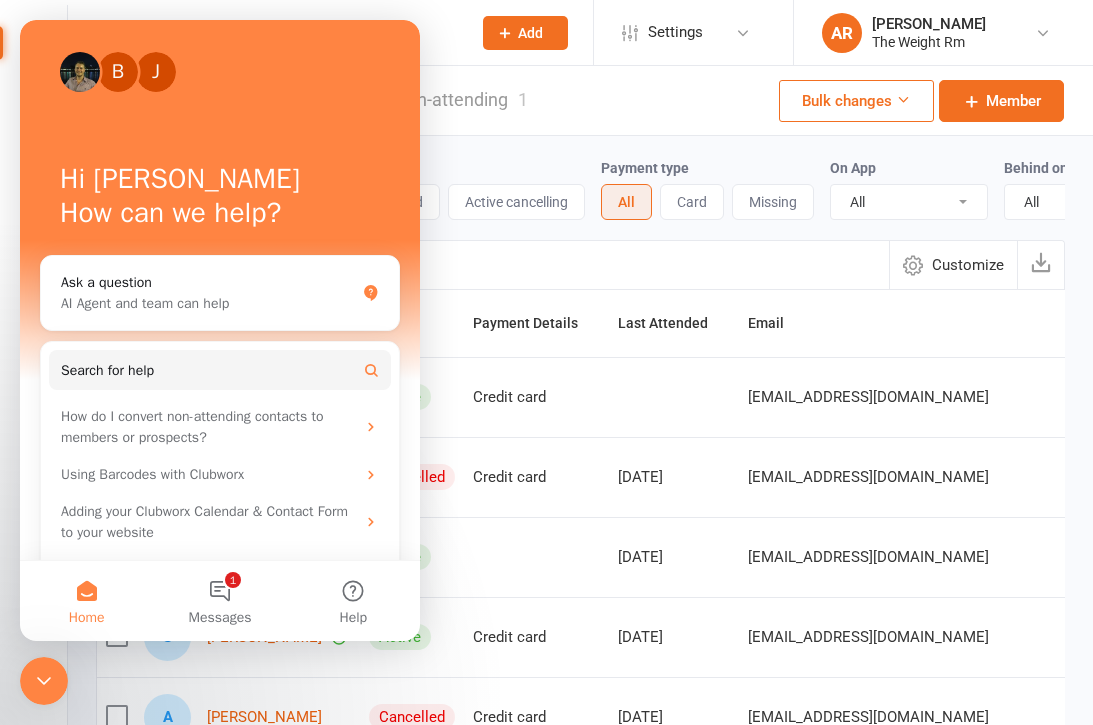 click on "B J Hi Antonio 👋 How can we help? Ask a question AI Agent and team can help Search for help How do I convert non-attending contacts to members or prospects? Using Barcodes with Clubworx Adding your Clubworx Calendar & Contact Form to your website Clubworx Mobile App: Proximity Check-in" at bounding box center [220, 313] 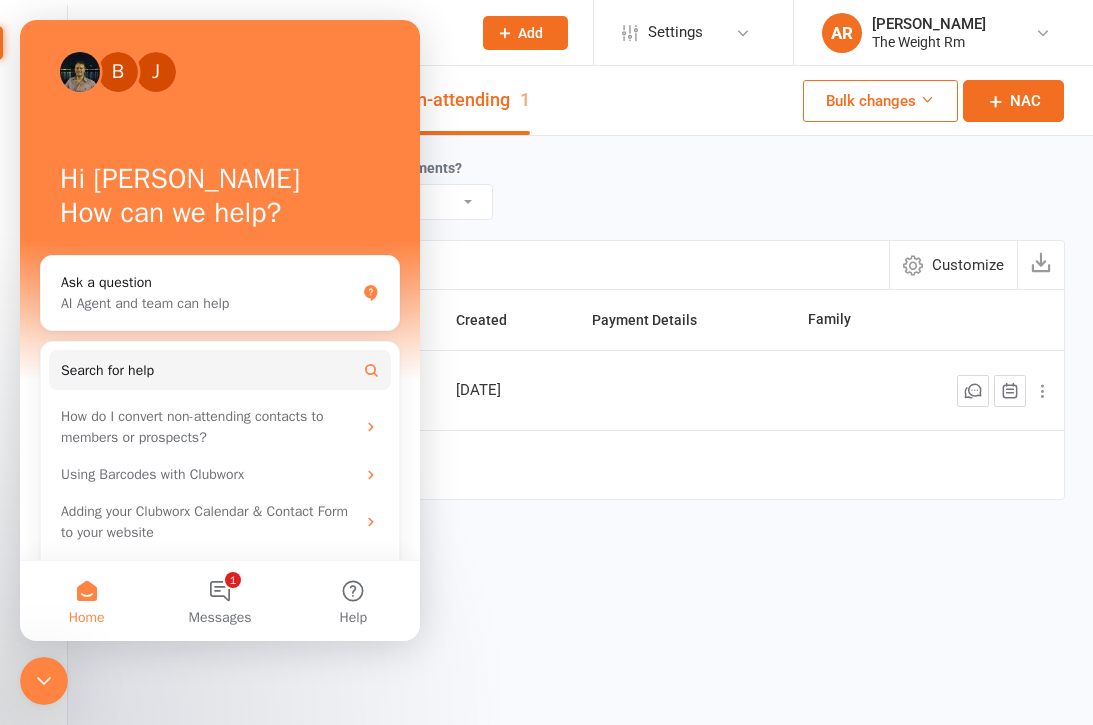 scroll, scrollTop: 0, scrollLeft: 0, axis: both 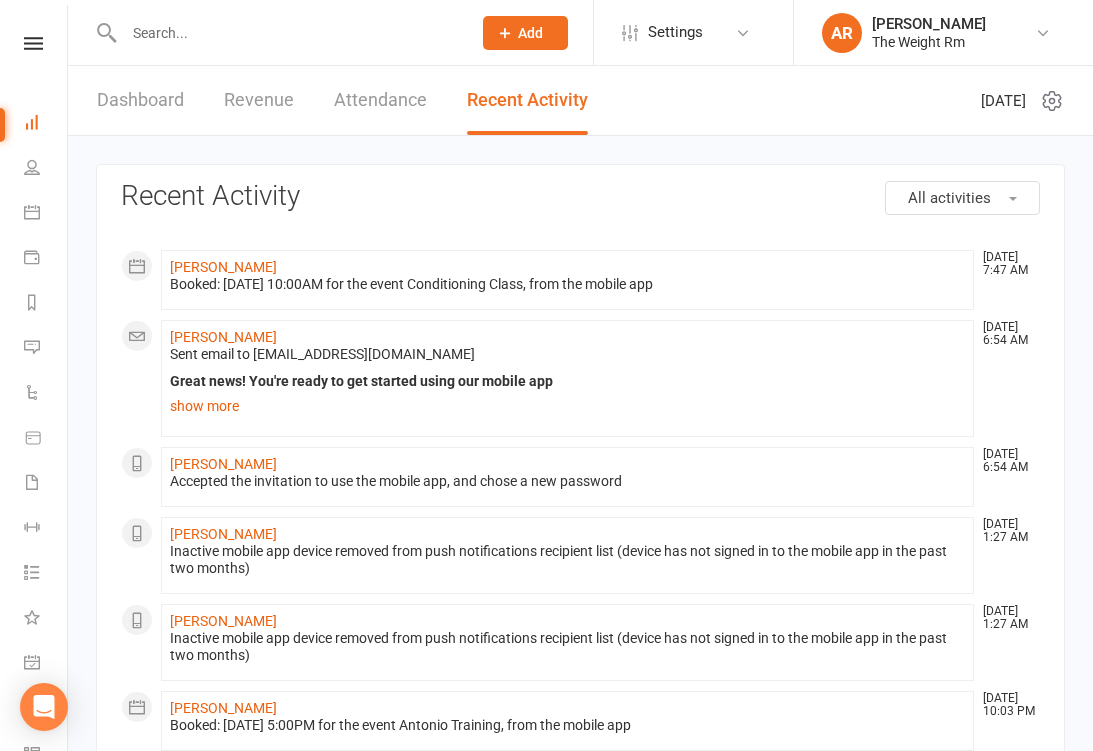 click at bounding box center [32, 212] 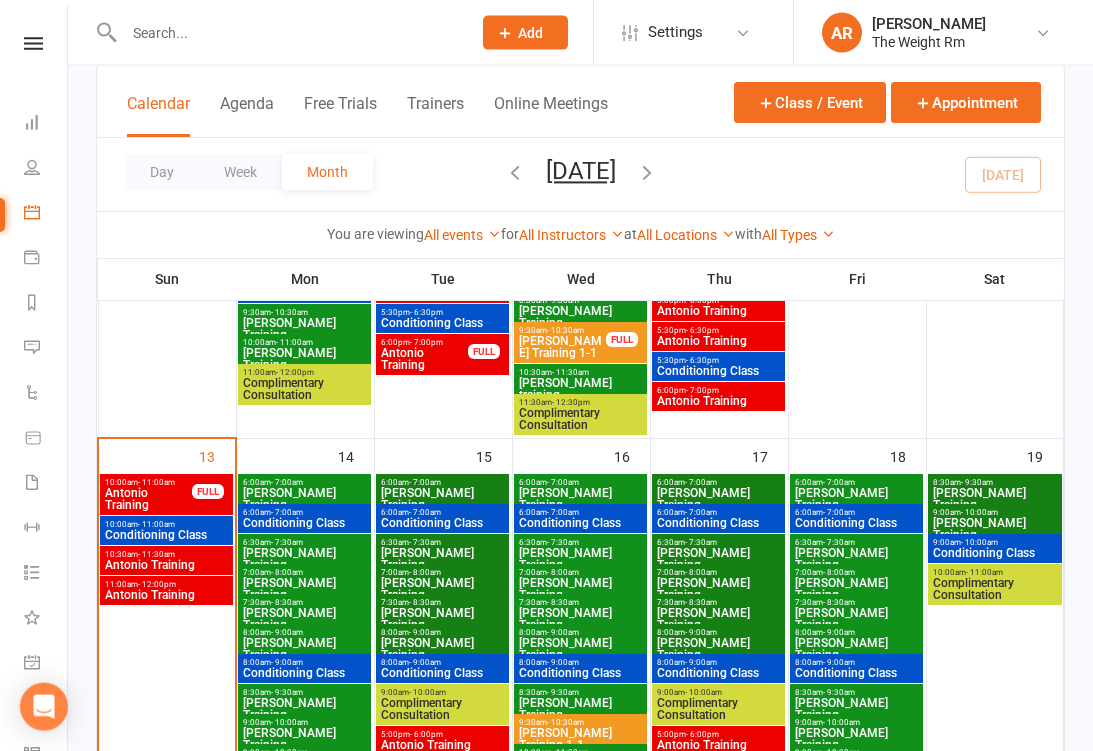 scroll, scrollTop: 797, scrollLeft: 0, axis: vertical 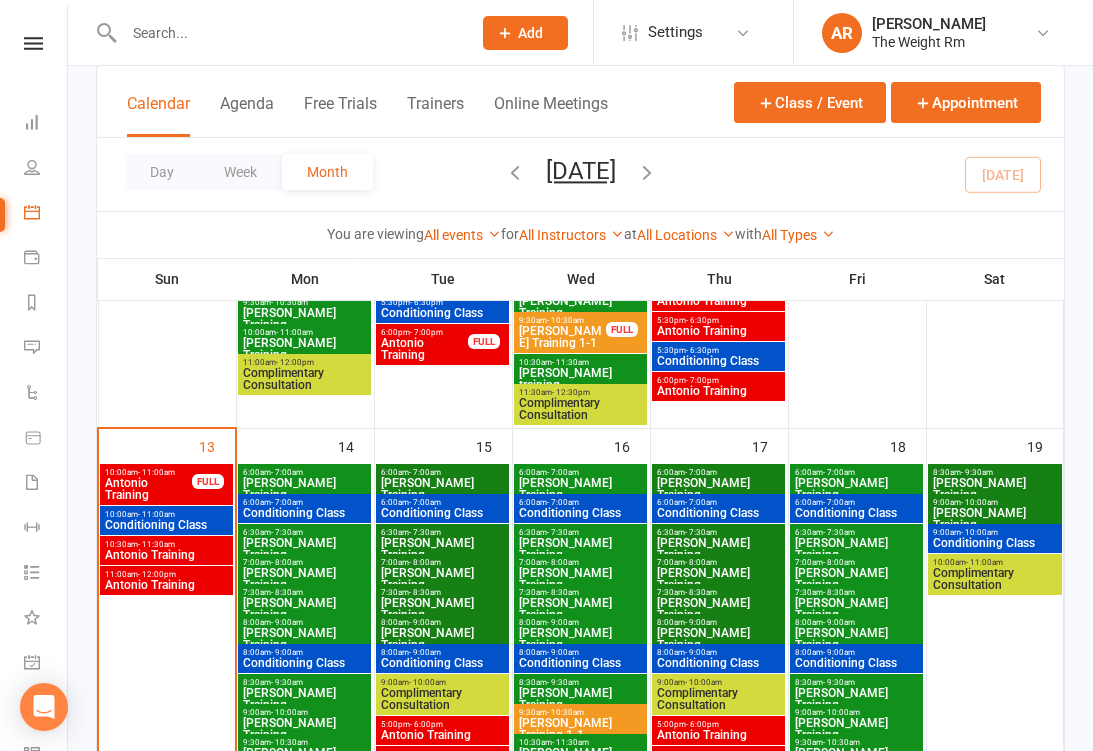click on "Antonio Training" at bounding box center (166, 585) 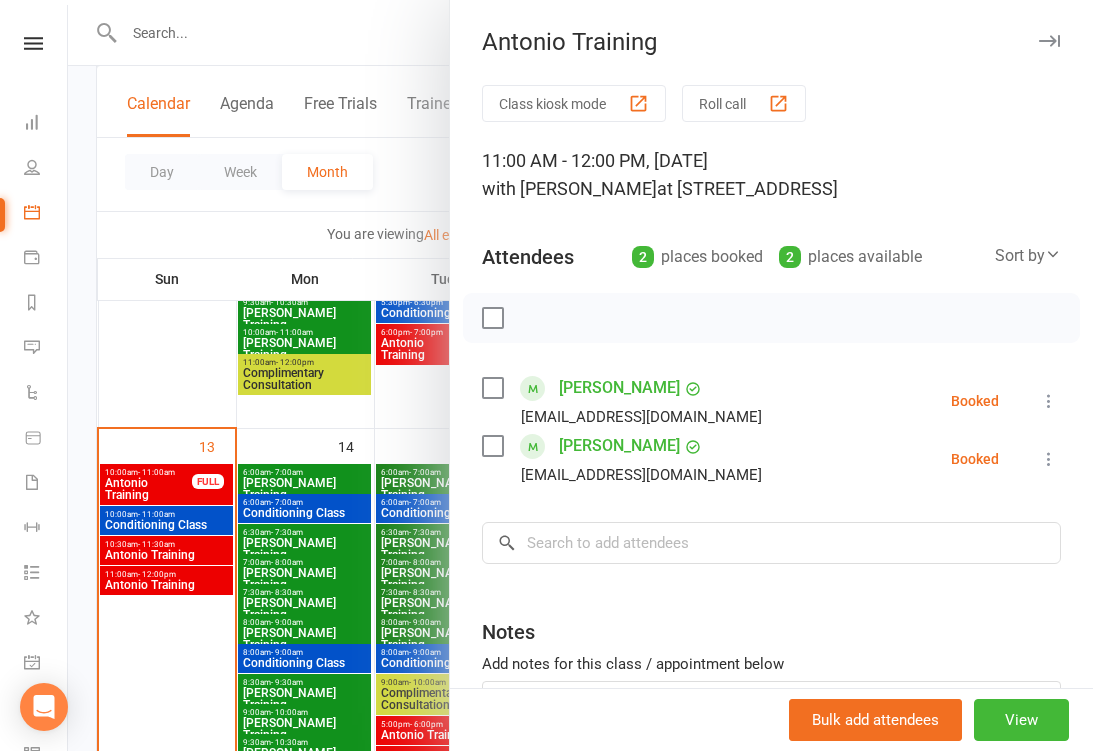 click at bounding box center [580, 375] 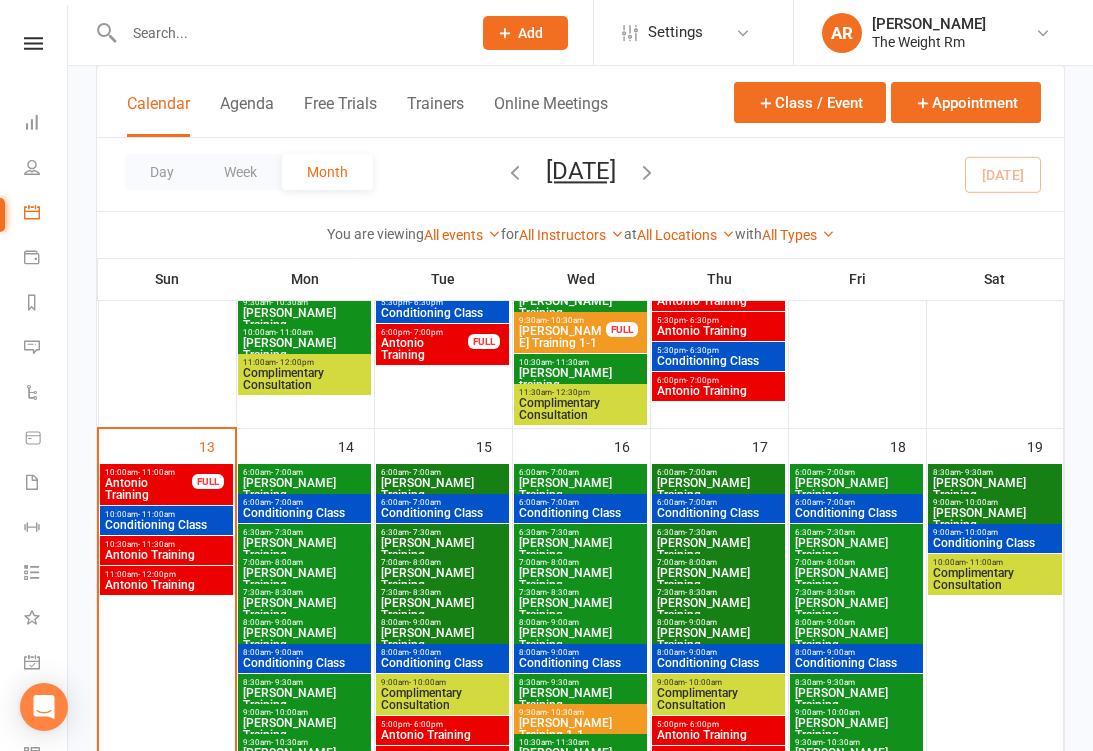 click on "Antonio Training" at bounding box center [166, 555] 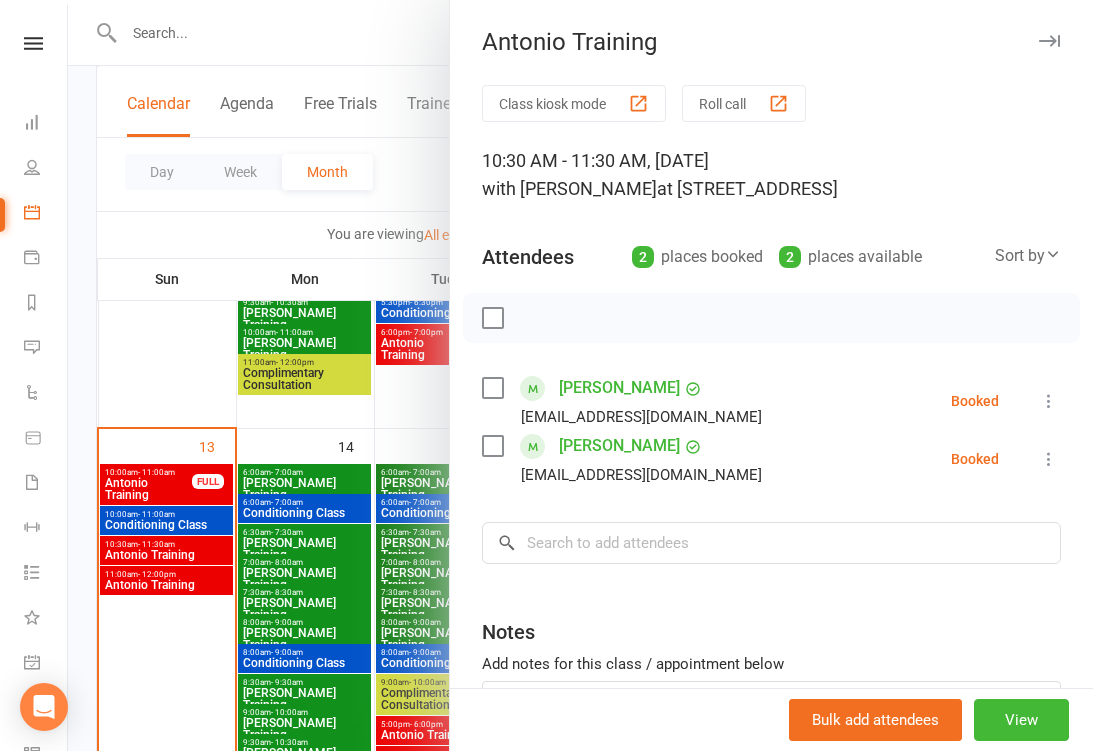 click at bounding box center [580, 375] 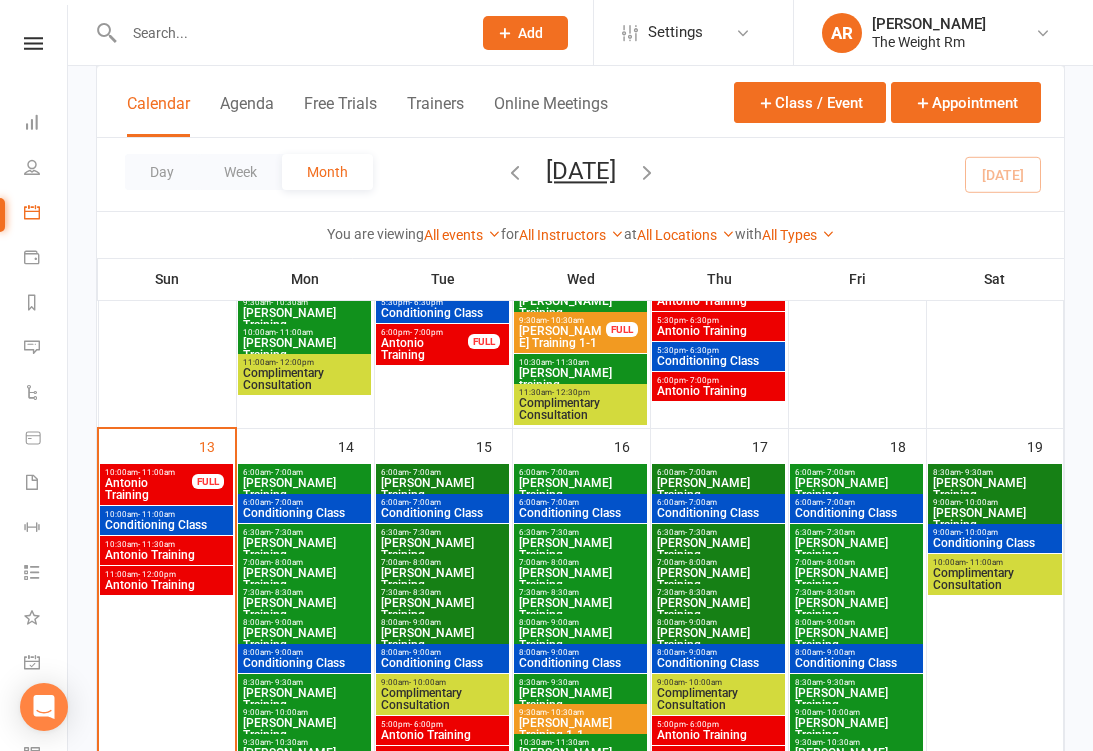 click on "10:00am  - 11:00am" at bounding box center (166, 514) 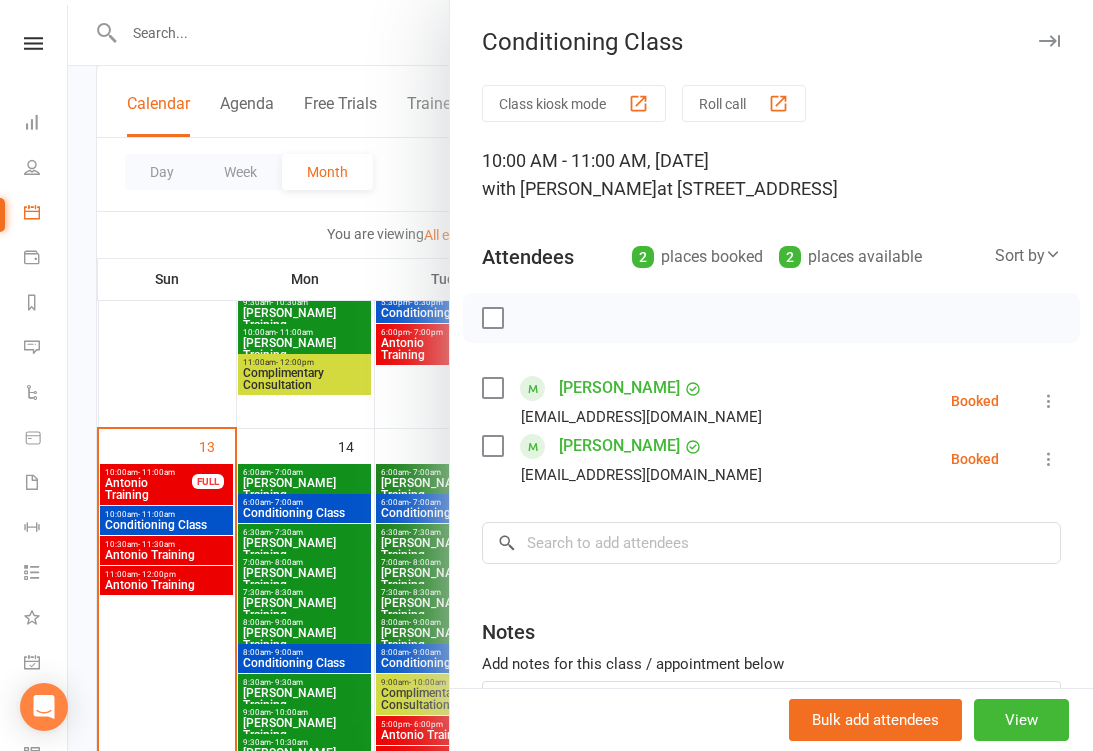 click at bounding box center [580, 375] 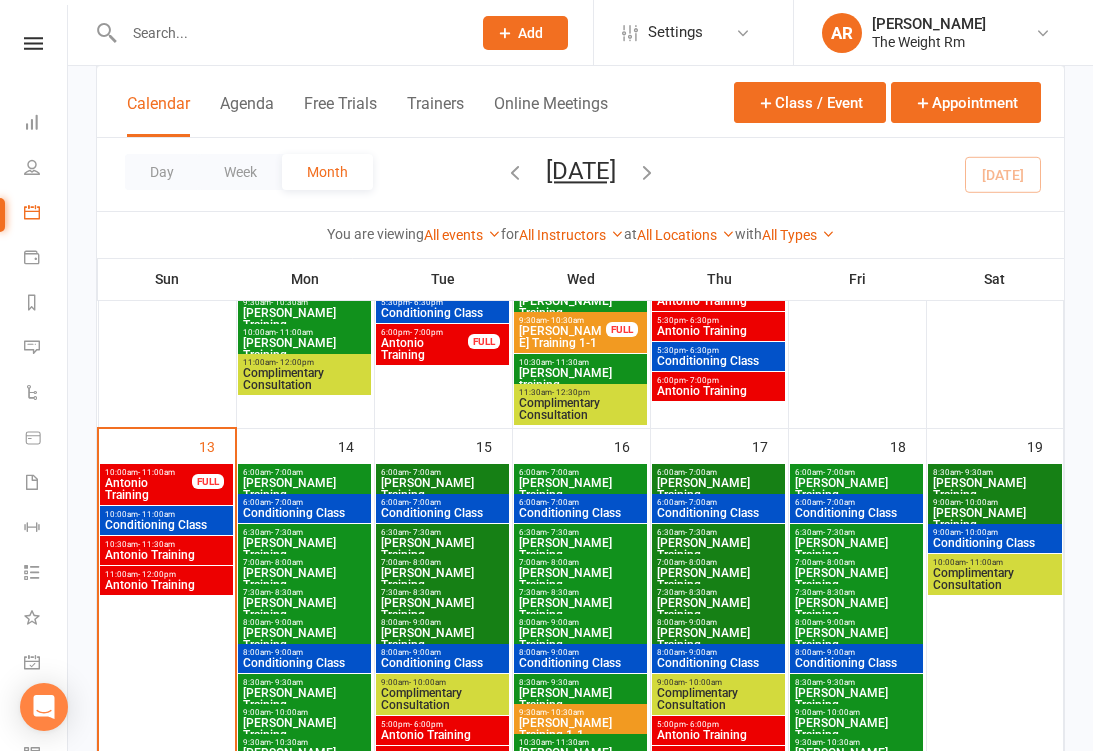 click on "Antonio Training" at bounding box center (148, 489) 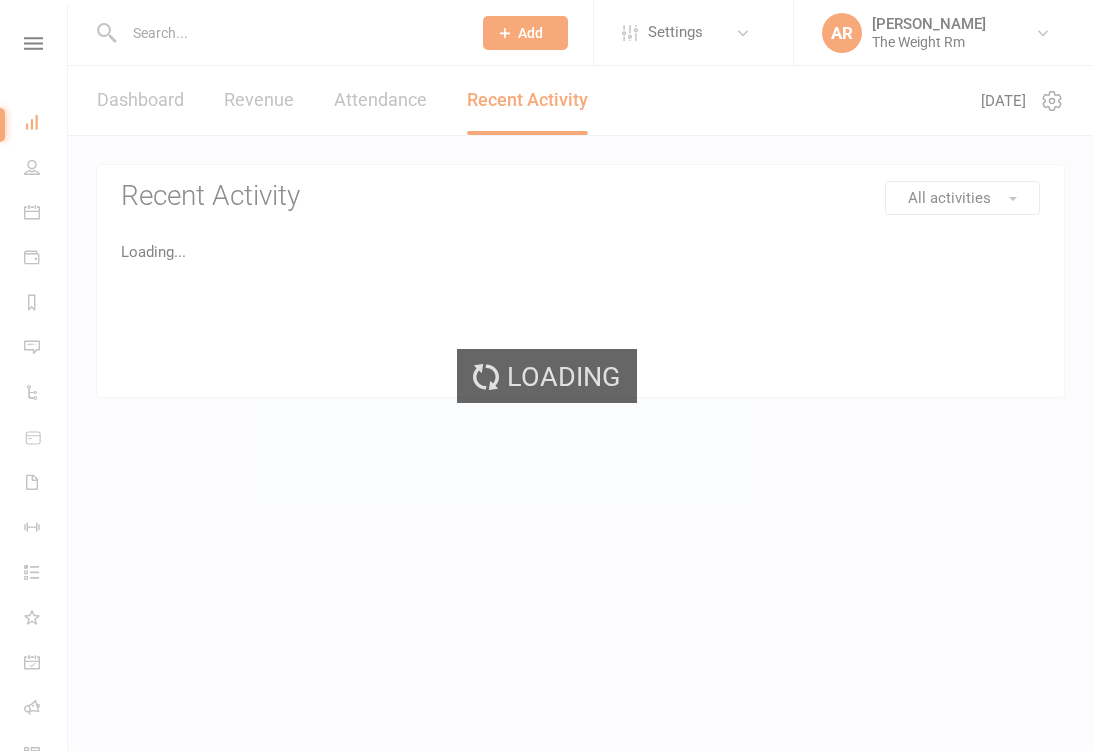 scroll, scrollTop: 0, scrollLeft: 0, axis: both 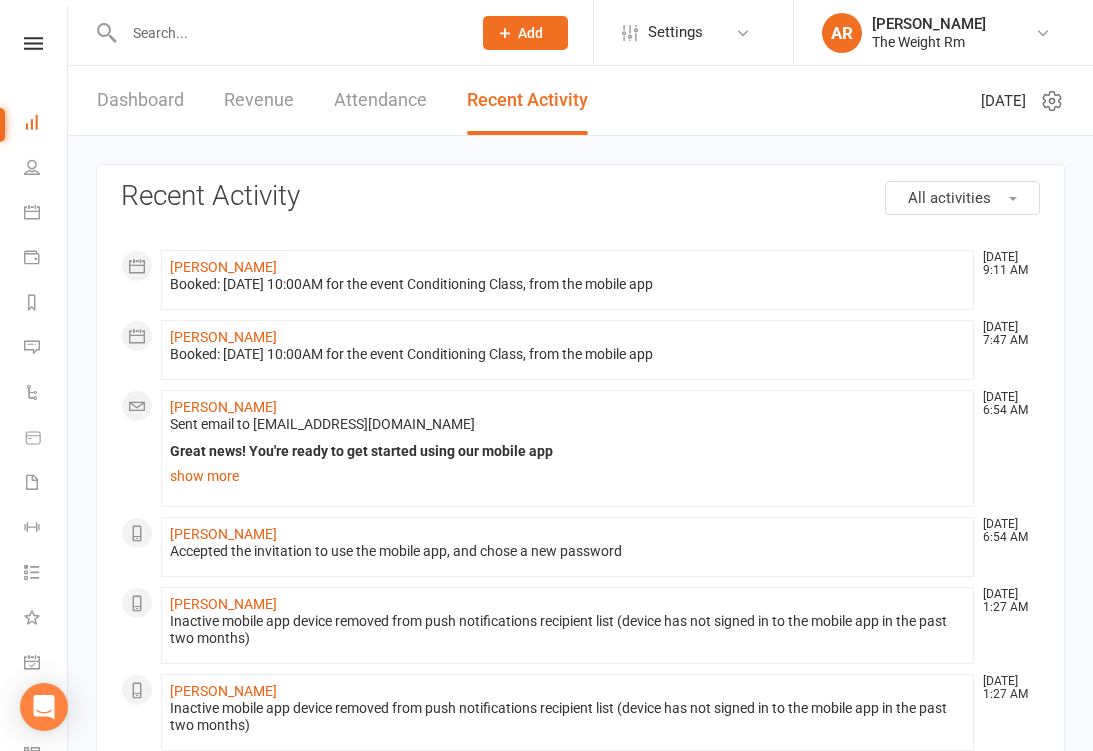 click 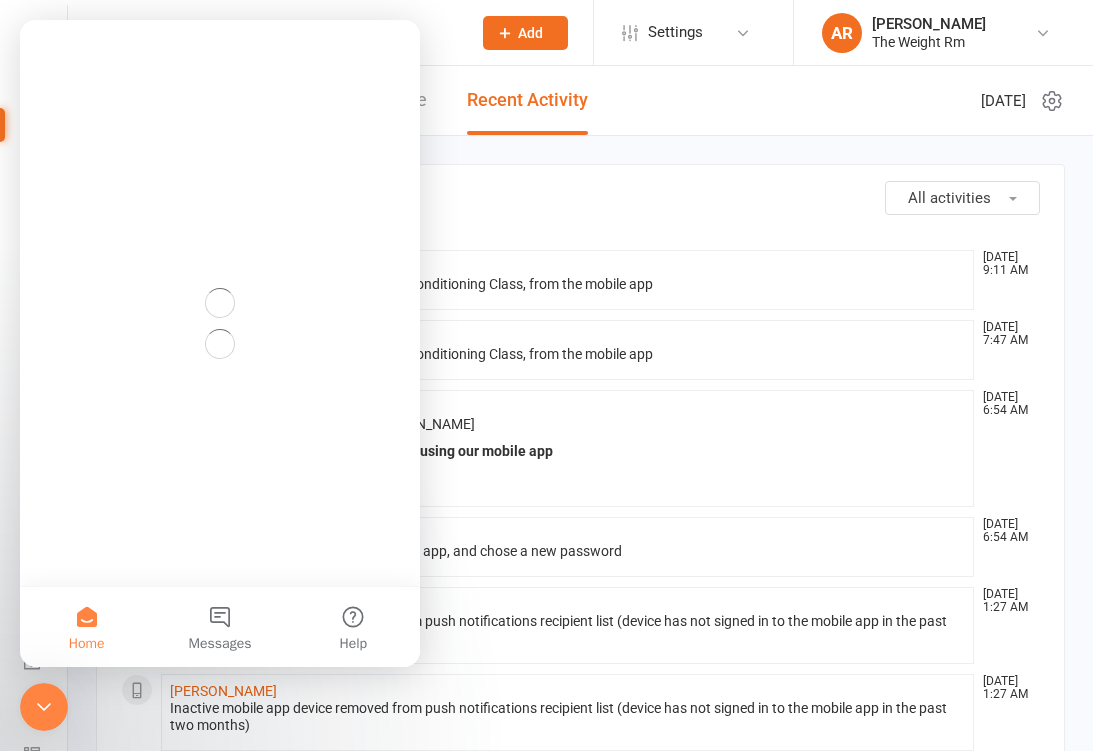 scroll, scrollTop: 0, scrollLeft: 0, axis: both 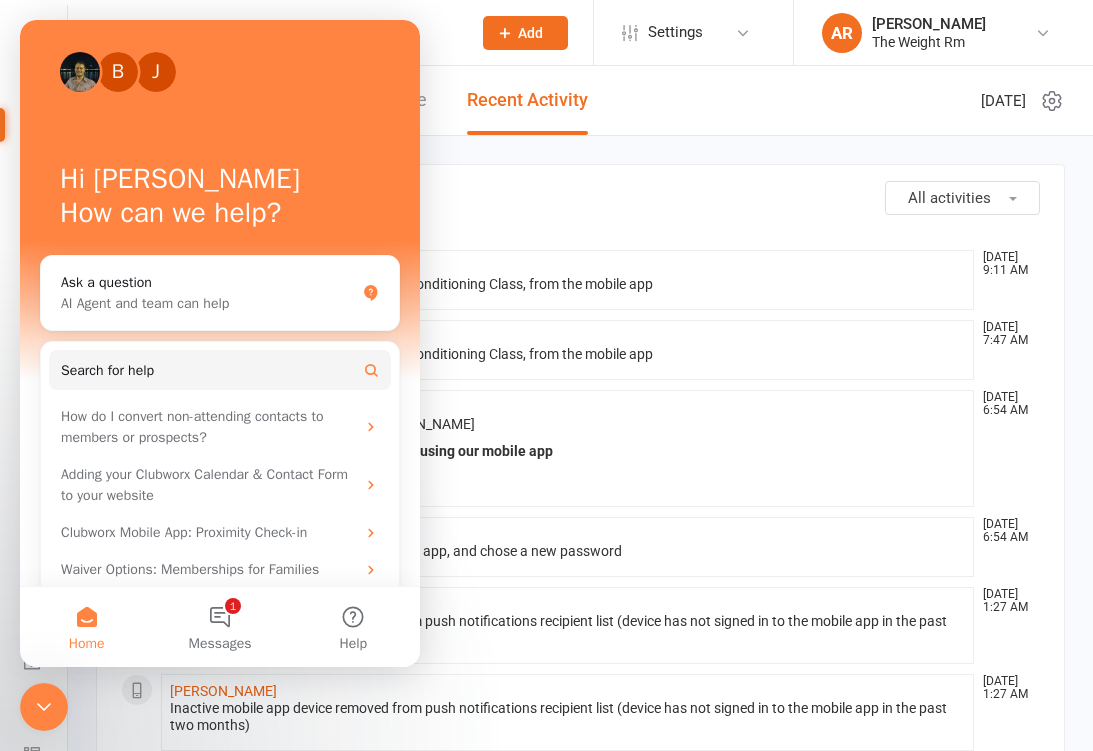 click on "Sent email to [EMAIL_ADDRESS][DOMAIN_NAME]  Great news! You're ready to get started using our mobile app Hi [PERSON_NAME],   Congratulations! Your mobile app access has been set up and is ready for use. Your mobile app username is  gbustillos17 To get started, download the app in the  iOS App Store  or  Google Play Store  [DATE]!   The Weight Rm show more" at bounding box center [567, 453] 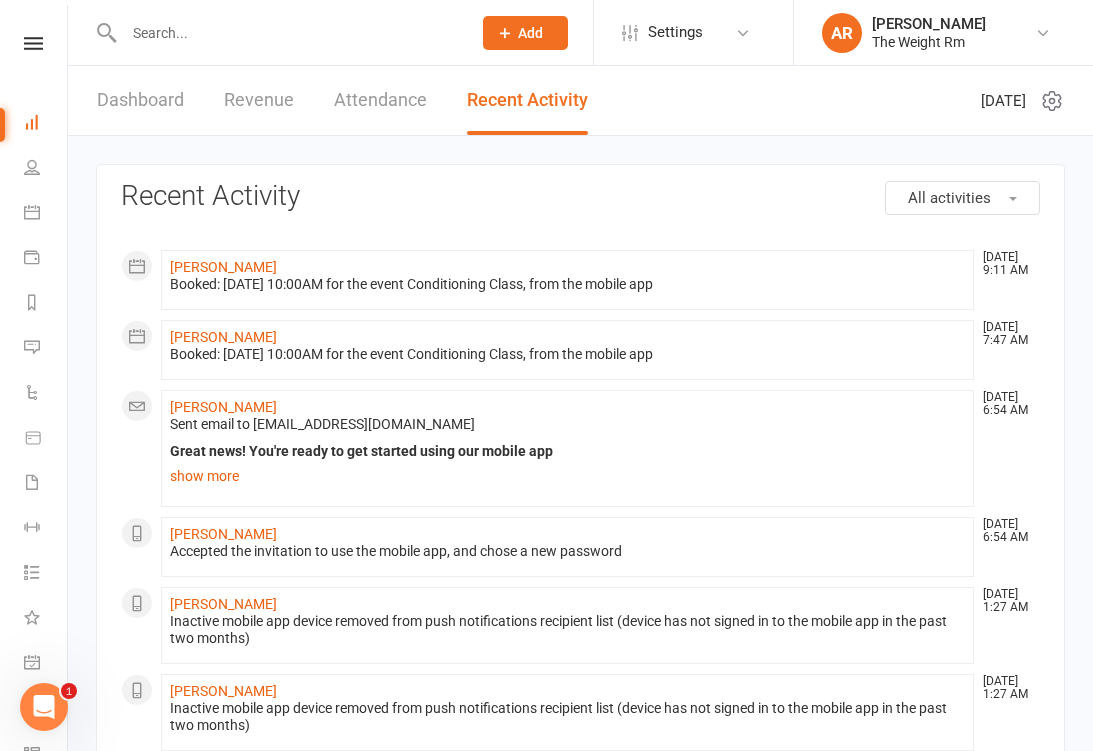 click on "General attendance" at bounding box center (46, 664) 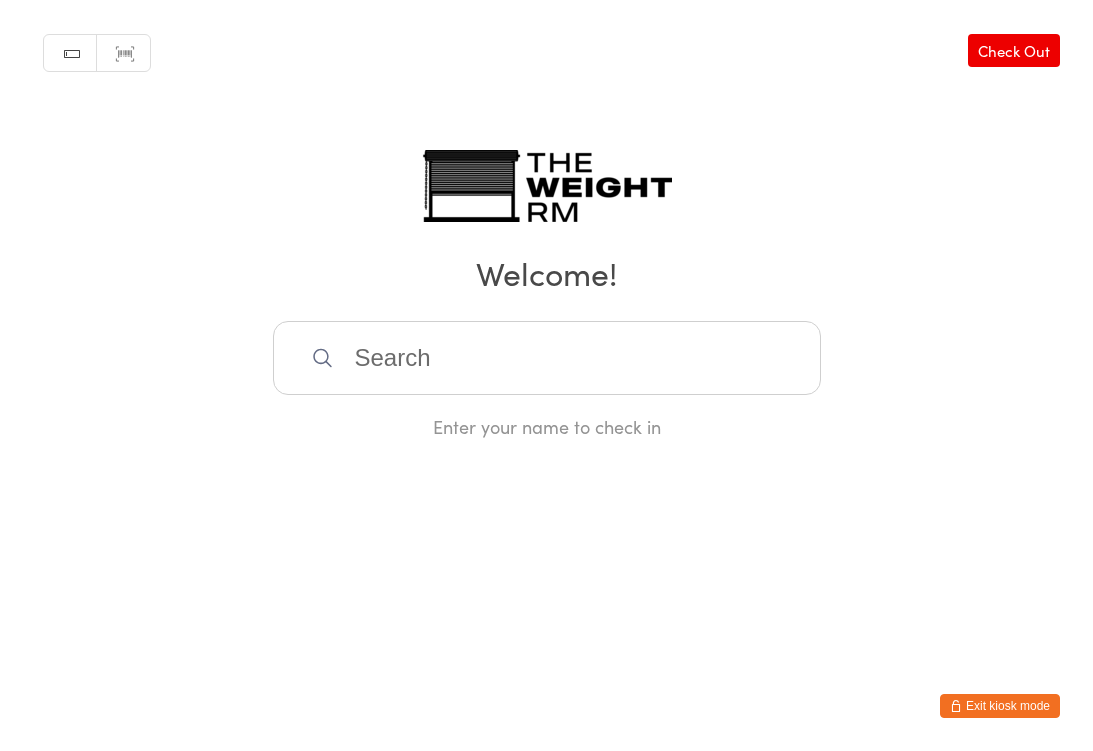 scroll, scrollTop: 0, scrollLeft: 0, axis: both 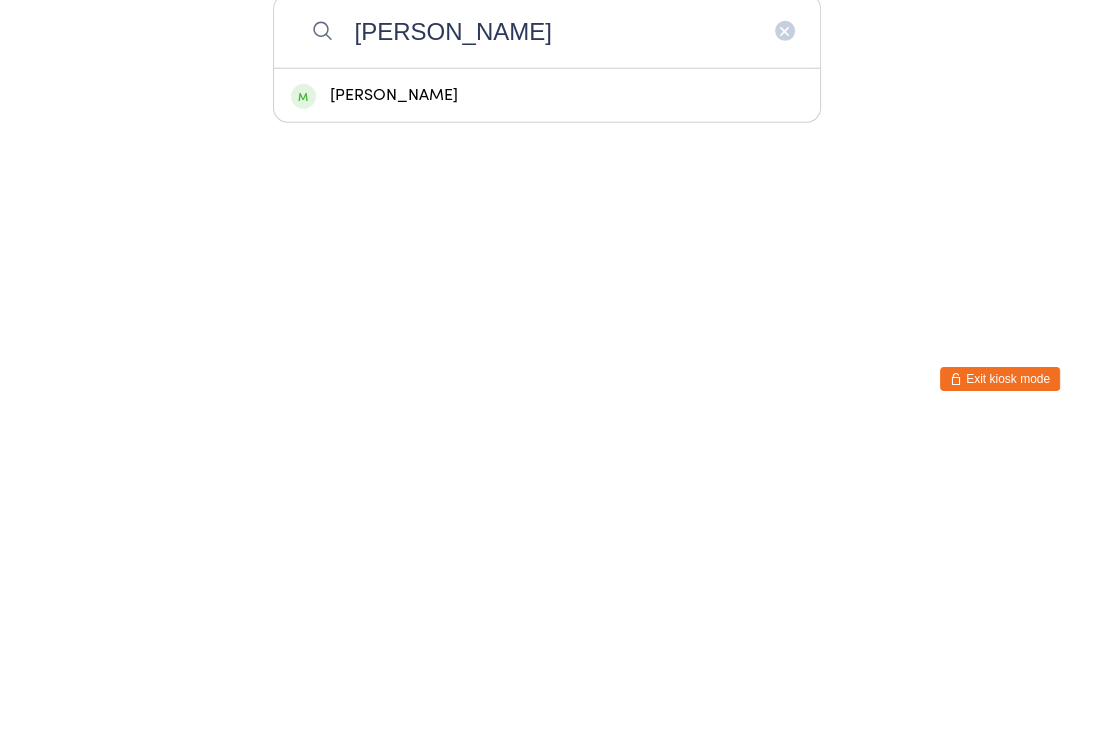 type on "Teresa" 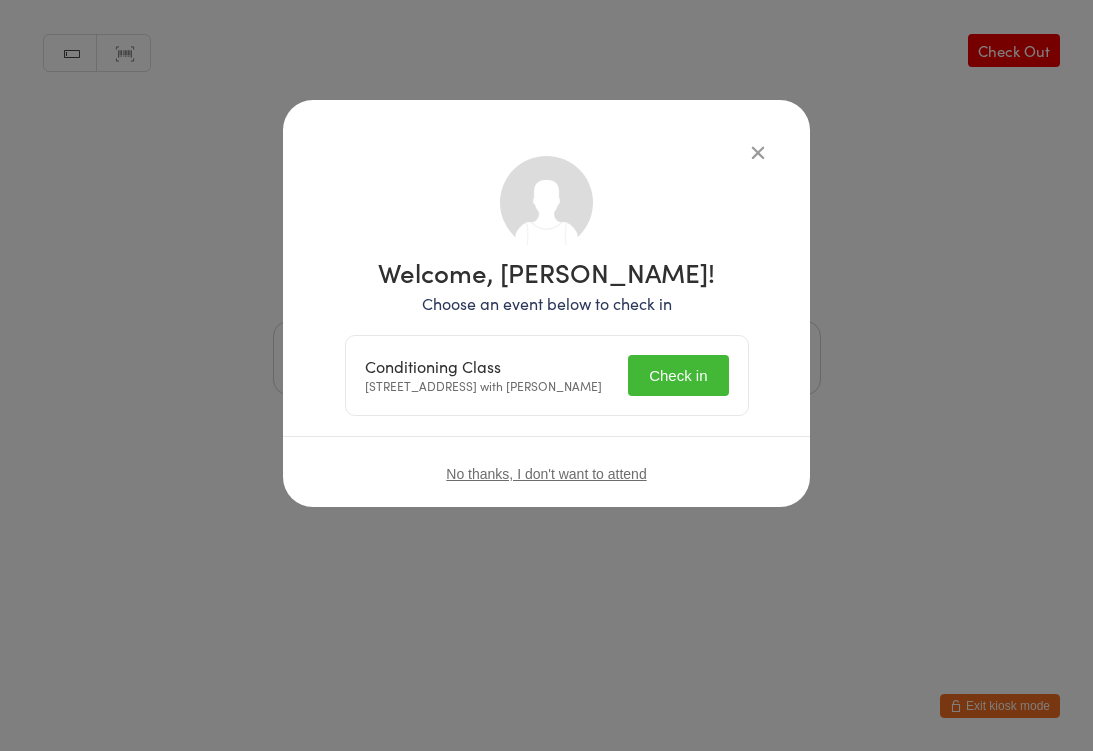 click on "Check in" at bounding box center [678, 375] 